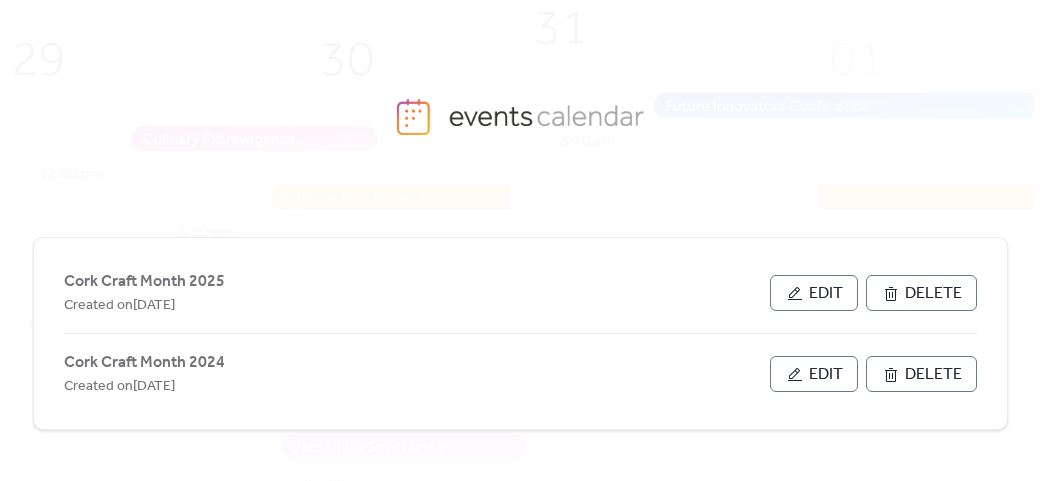 scroll, scrollTop: 0, scrollLeft: 0, axis: both 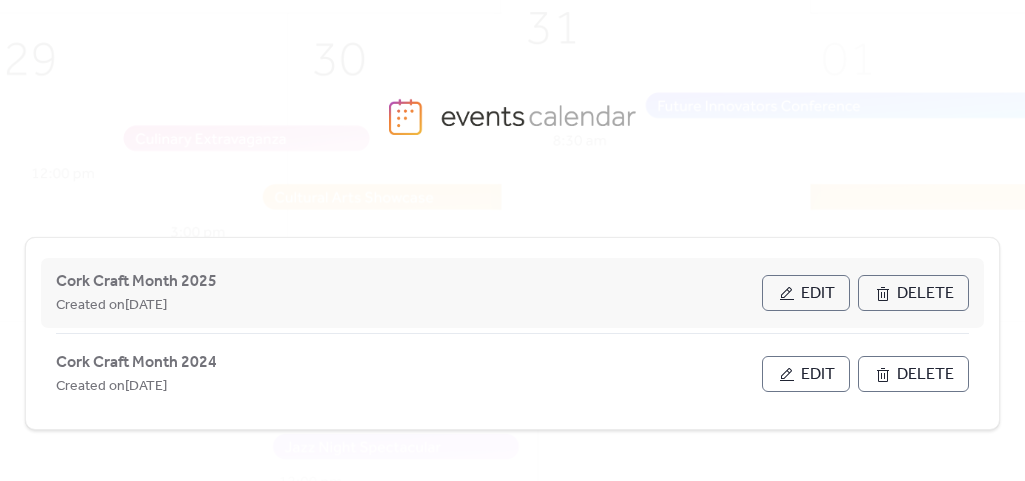 click on "Edit" at bounding box center [818, 294] 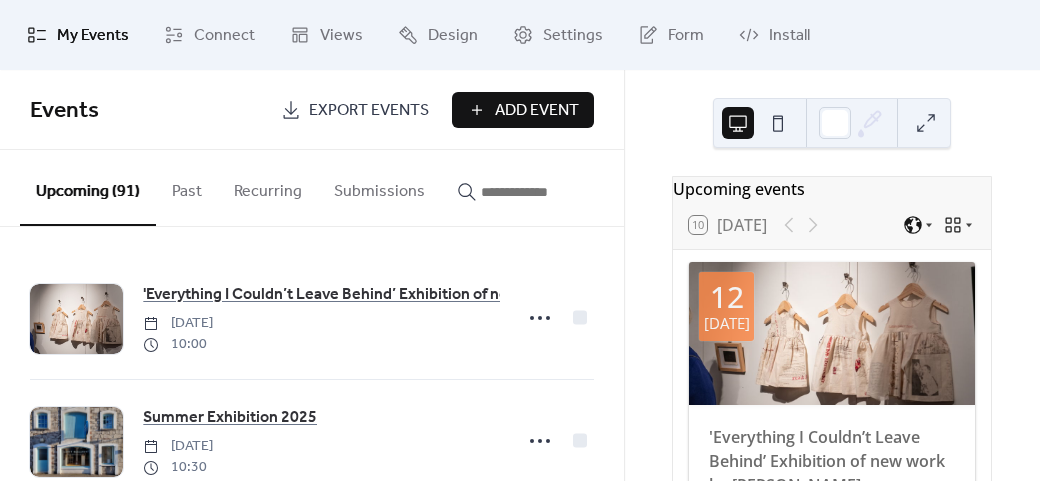 click on "Add Event" at bounding box center (537, 111) 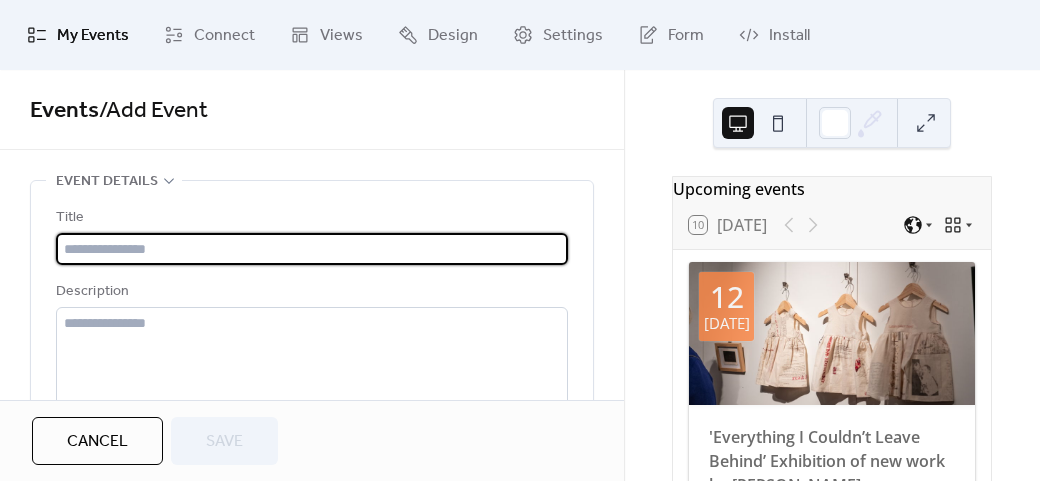type on "**********" 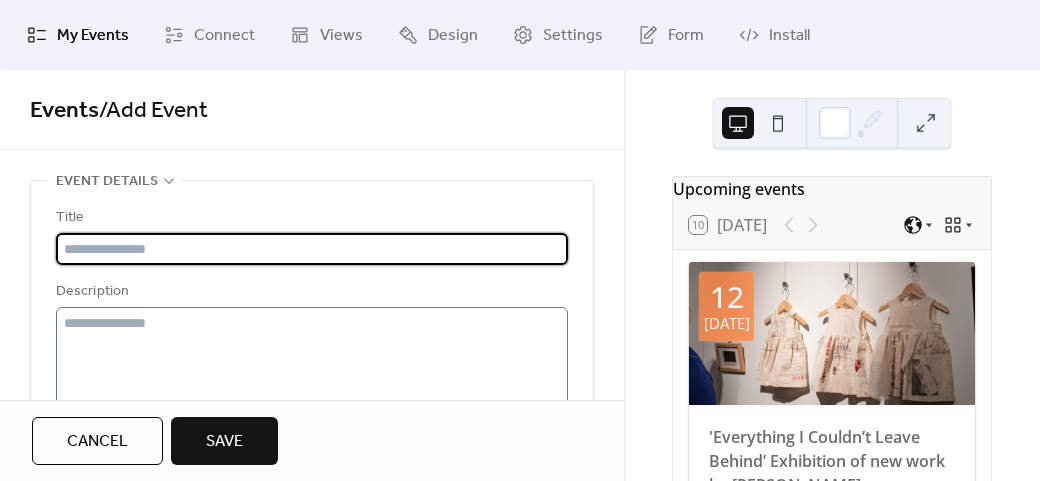 scroll, scrollTop: 0, scrollLeft: 0, axis: both 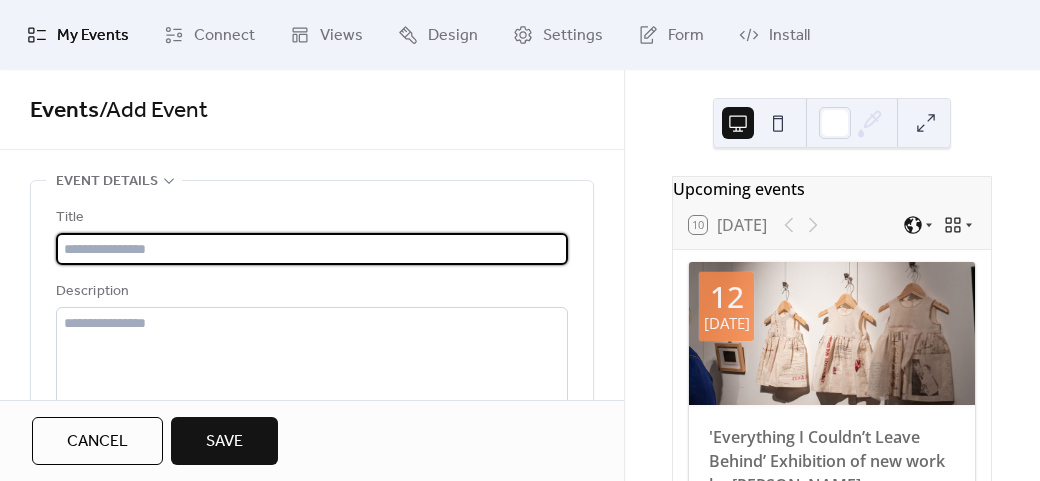 paste on "**********" 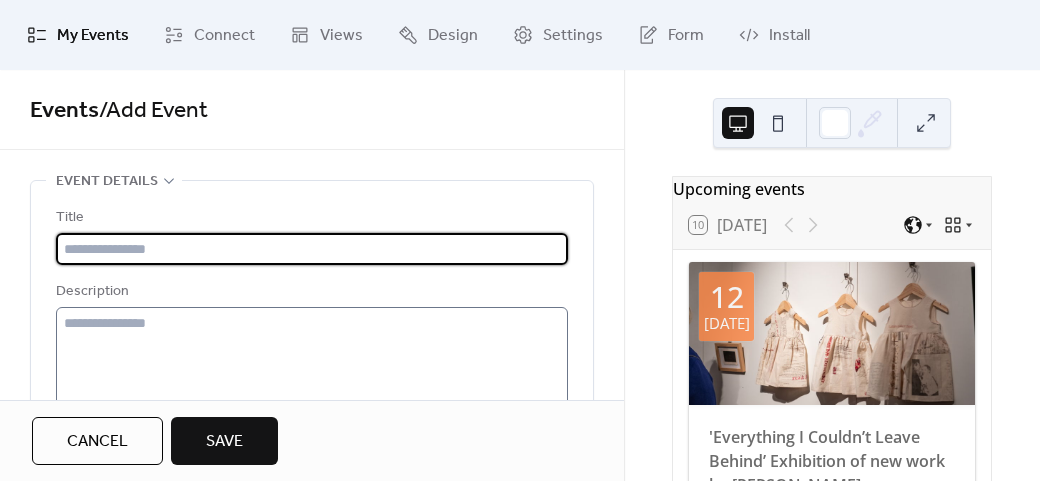 scroll, scrollTop: 0, scrollLeft: 0, axis: both 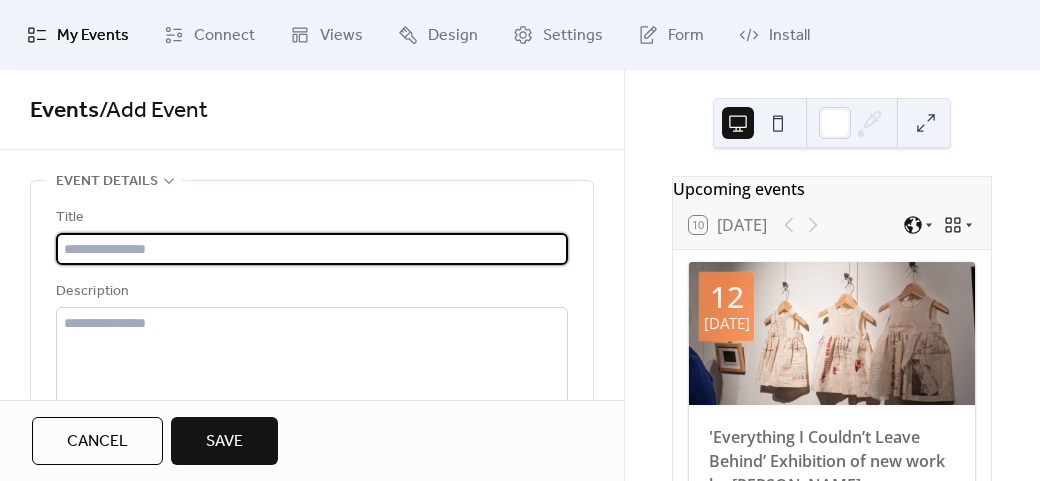 click at bounding box center (309, 249) 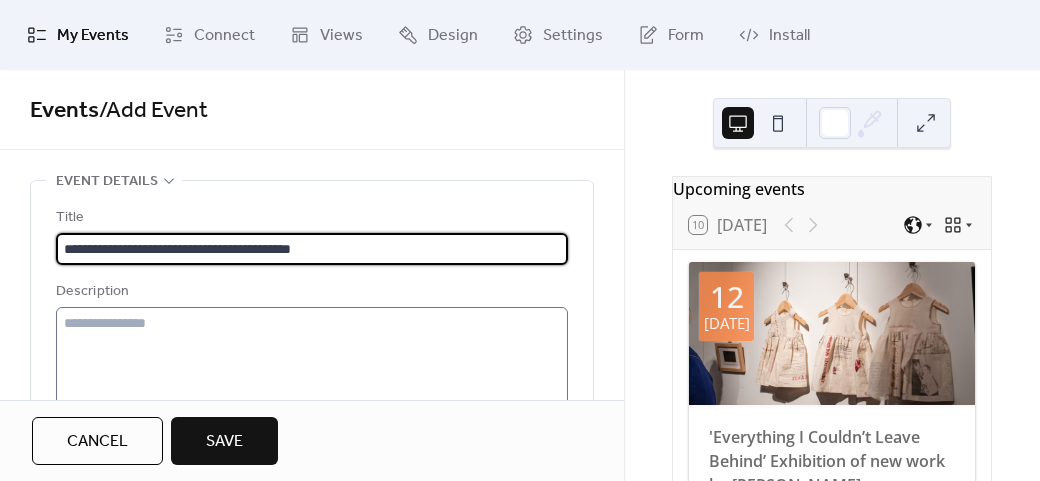 type on "**********" 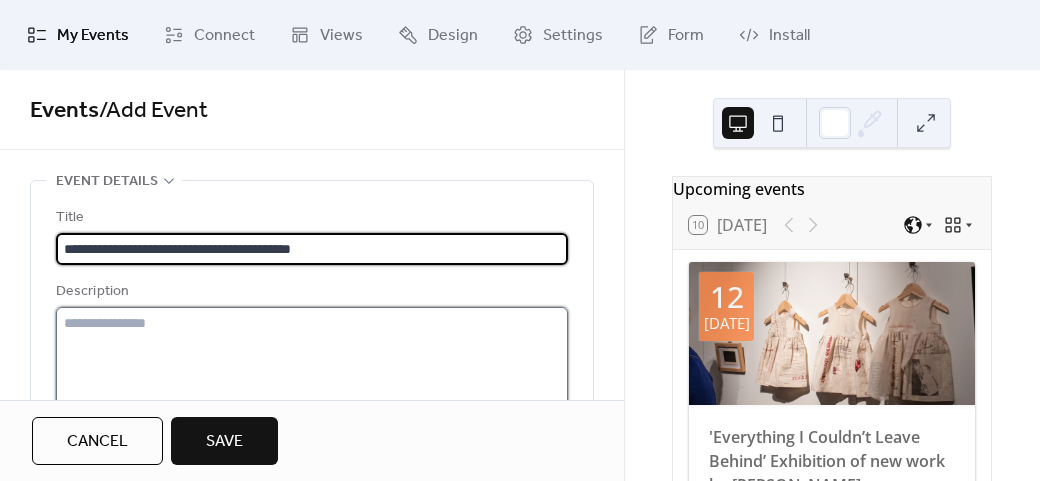 click at bounding box center [312, 383] 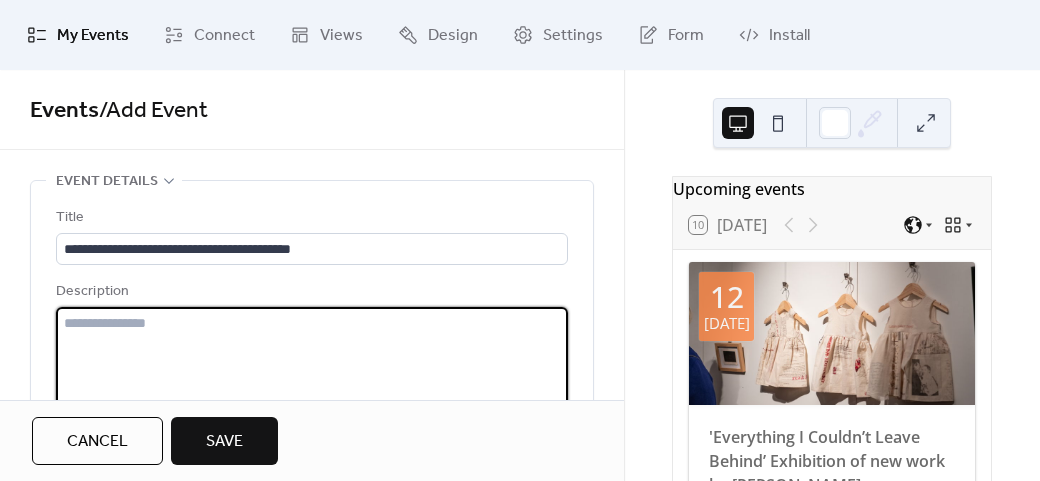 paste on "**********" 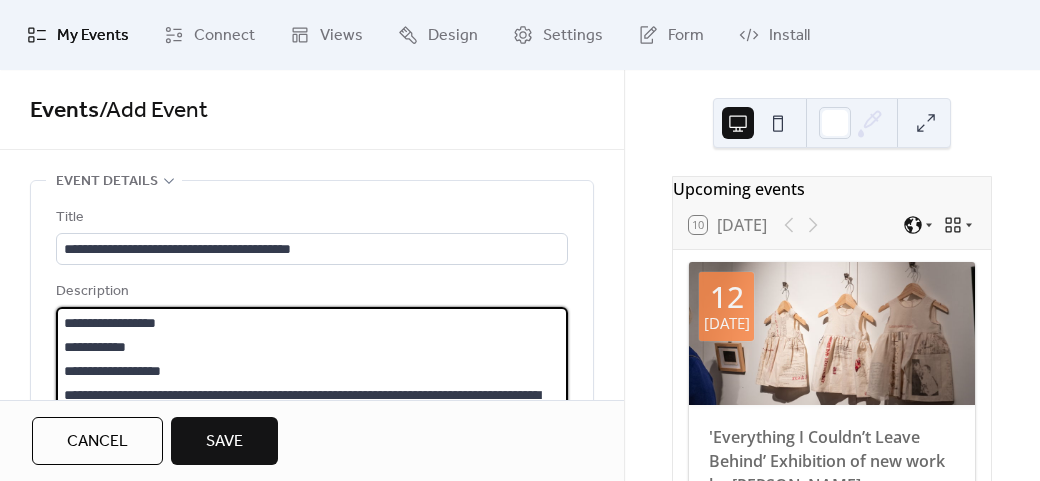 scroll, scrollTop: 21, scrollLeft: 0, axis: vertical 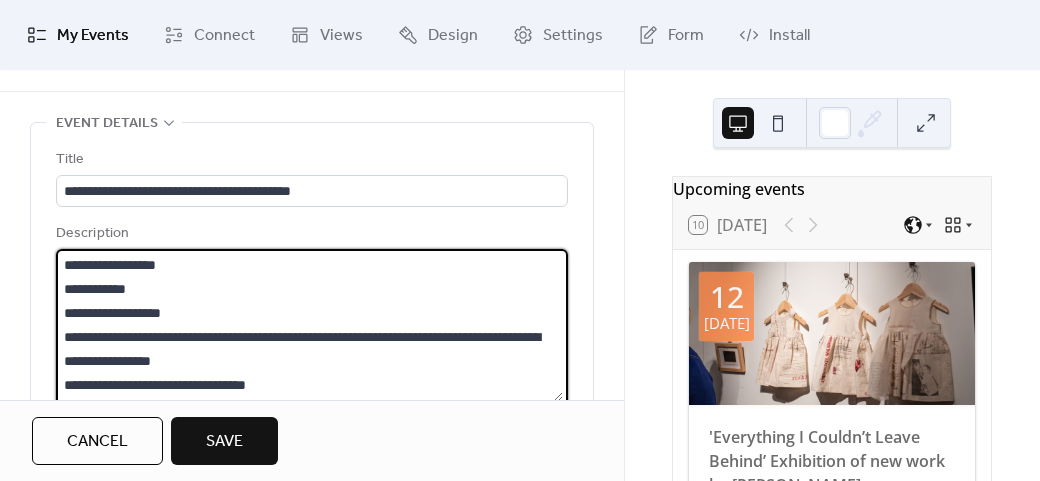 click on "**********" at bounding box center [309, 325] 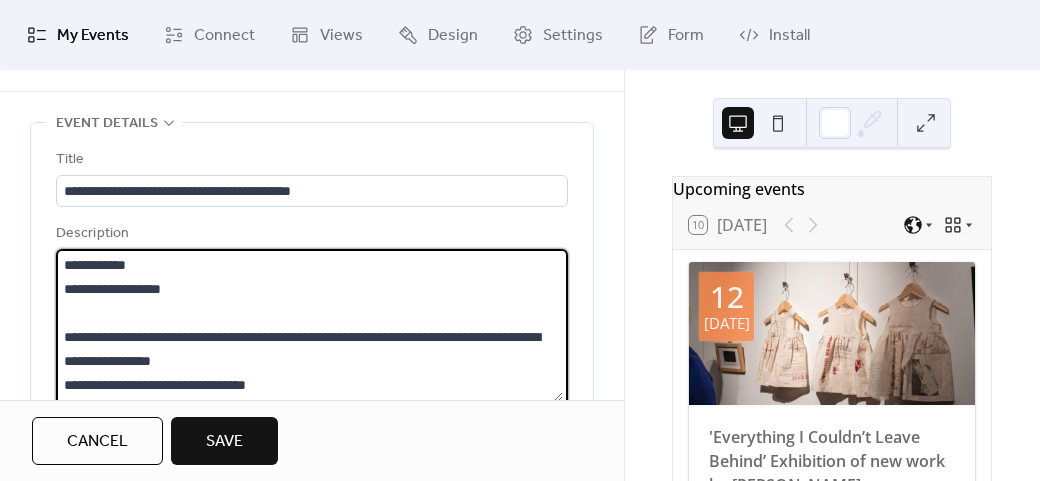 scroll, scrollTop: 48, scrollLeft: 0, axis: vertical 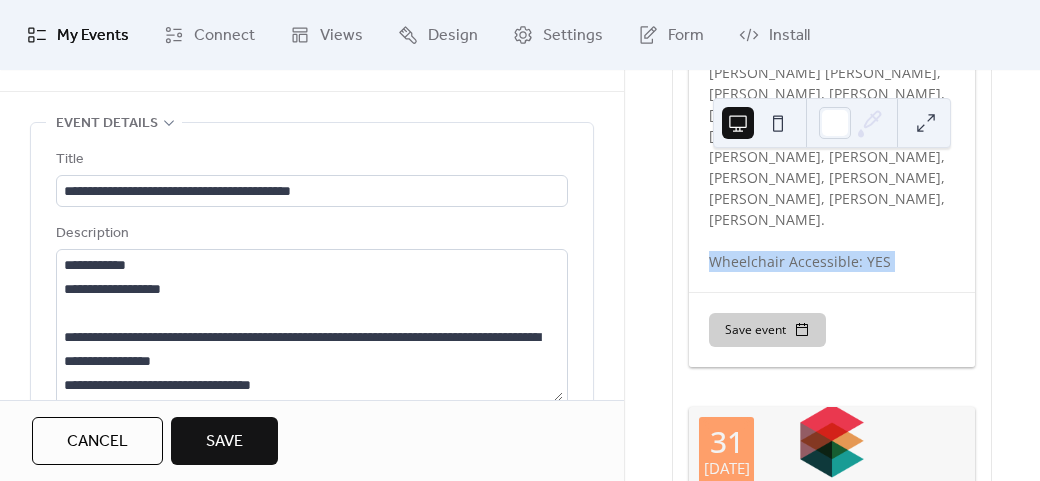 drag, startPoint x: 884, startPoint y: 205, endPoint x: 698, endPoint y: 275, distance: 198.73601 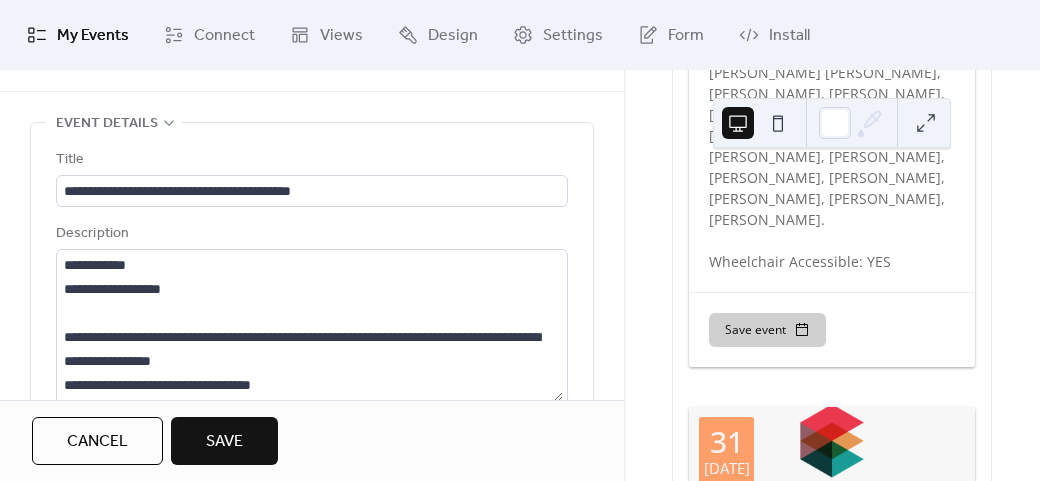 click on "[DATE] - [DATE] Tues-Sat: 10.30am-6pm Running over six weeks, the Summer Exhibition at [GEOGRAPHIC_DATA] is an annual group show featuring painting, print, photography, sculpture and craft at a variety of price points. This year exhibiting artists and makers include [PERSON_NAME], [PERSON_NAME], [PERSON_NAME], [PERSON_NAME], [PERSON_NAME], [PERSON_NAME], [PERSON_NAME], [PERSON_NAME], [PERSON_NAME] [PERSON_NAME], [PERSON_NAME], [PERSON_NAME], [PERSON_NAME], [PERSON_NAME], [PERSON_NAME], [PERSON_NAME], [PERSON_NAME], [PERSON_NAME], [PERSON_NAME], [PERSON_NAME], [PERSON_NAME], [PERSON_NAME], [PERSON_NAME].  Wheelchair Accessible: YES" at bounding box center [832, 9] 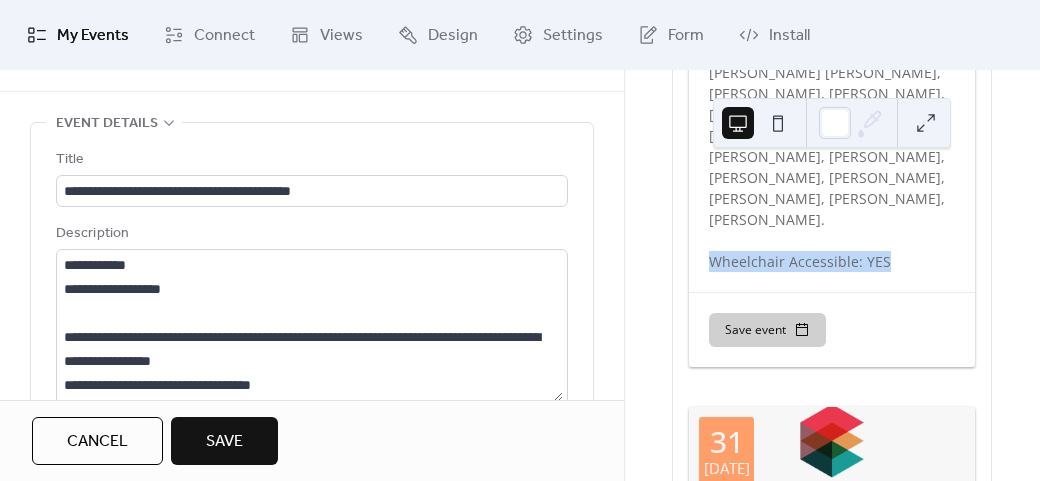 drag, startPoint x: 886, startPoint y: 199, endPoint x: 695, endPoint y: 211, distance: 191.37659 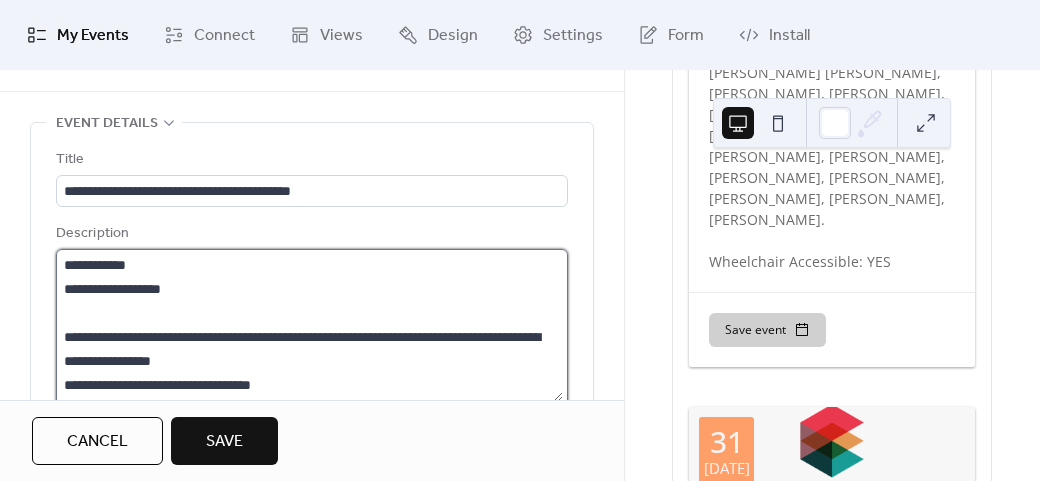 click on "**********" at bounding box center [309, 325] 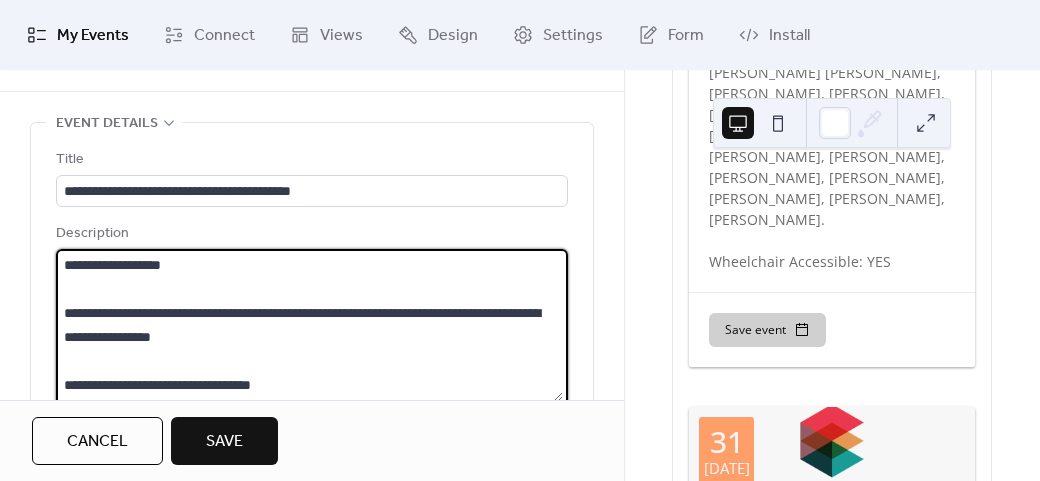 scroll, scrollTop: 69, scrollLeft: 0, axis: vertical 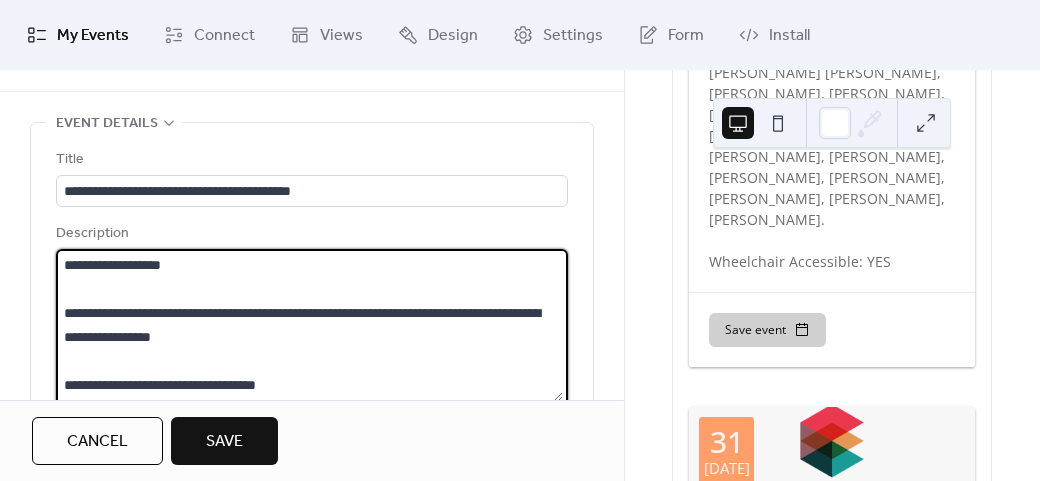 paste on "**********" 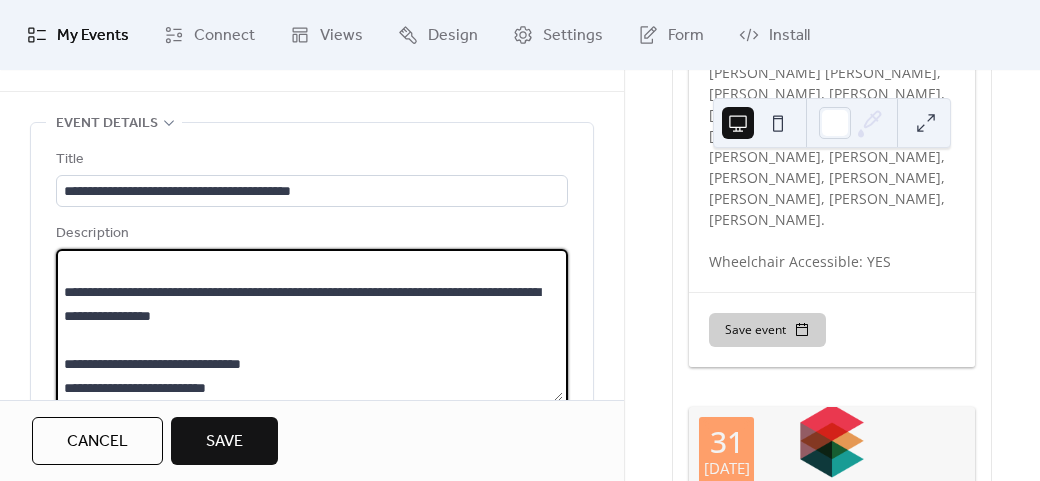 type on "**********" 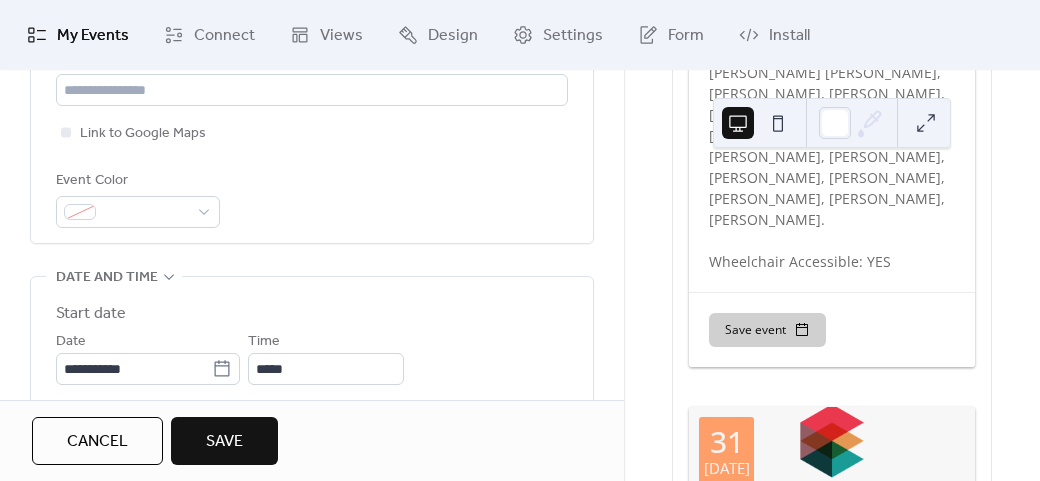 scroll, scrollTop: 458, scrollLeft: 0, axis: vertical 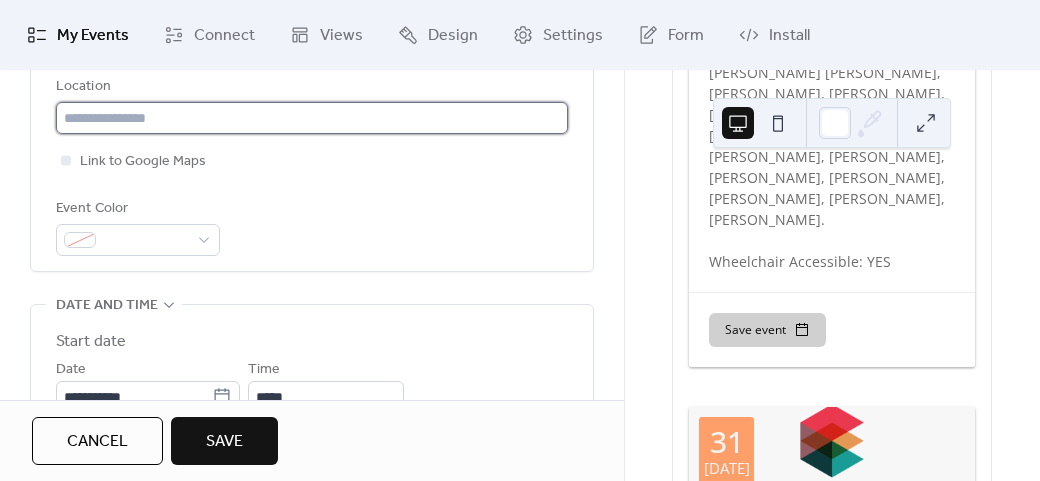 click at bounding box center [312, 118] 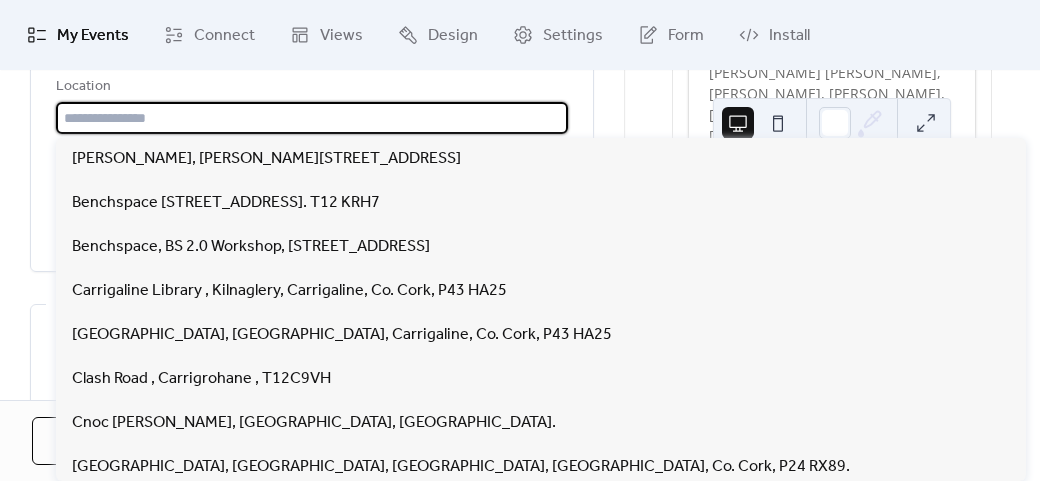 paste on "**********" 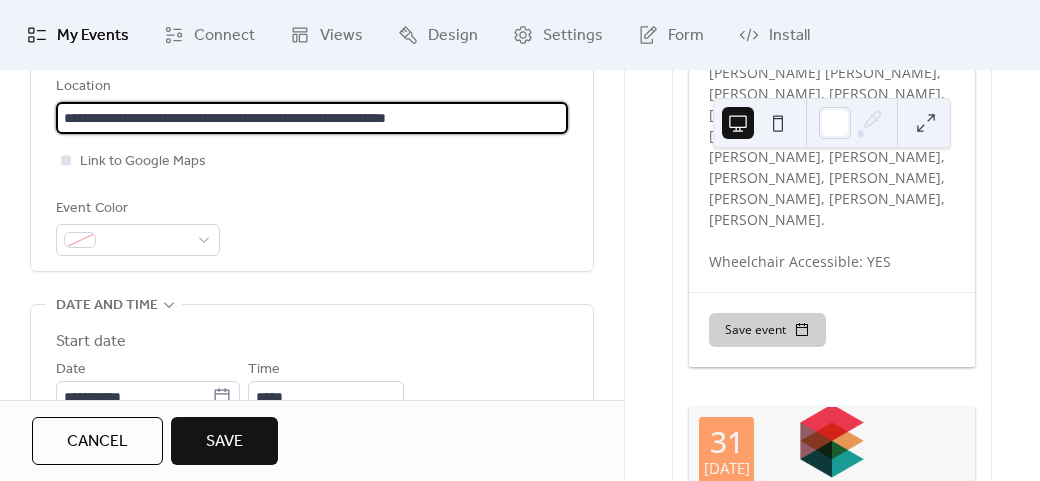 type on "**********" 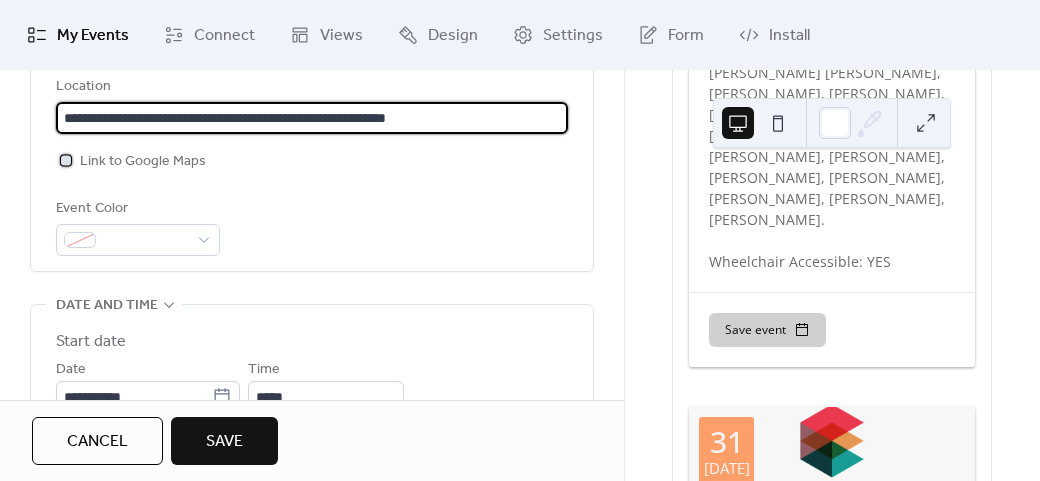 click on "Link to Google Maps" at bounding box center (143, 162) 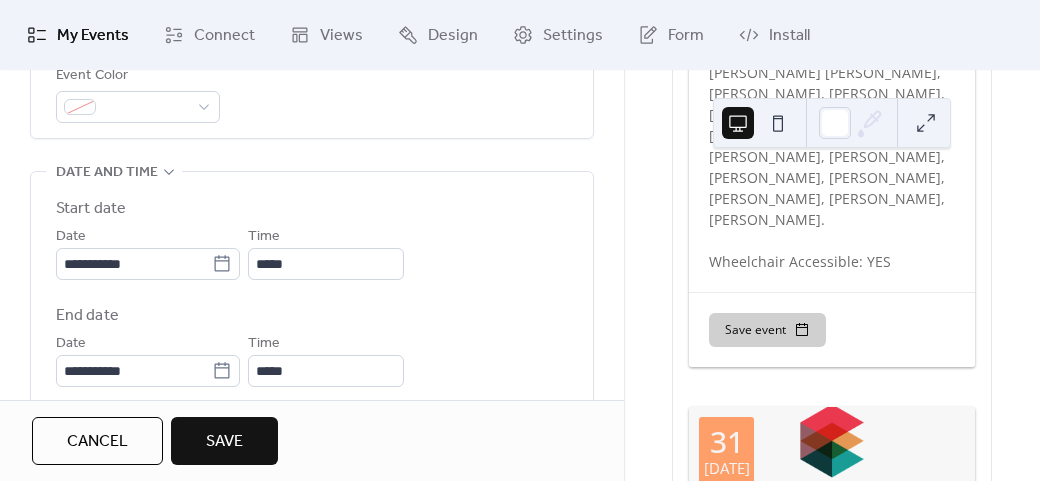 scroll, scrollTop: 658, scrollLeft: 0, axis: vertical 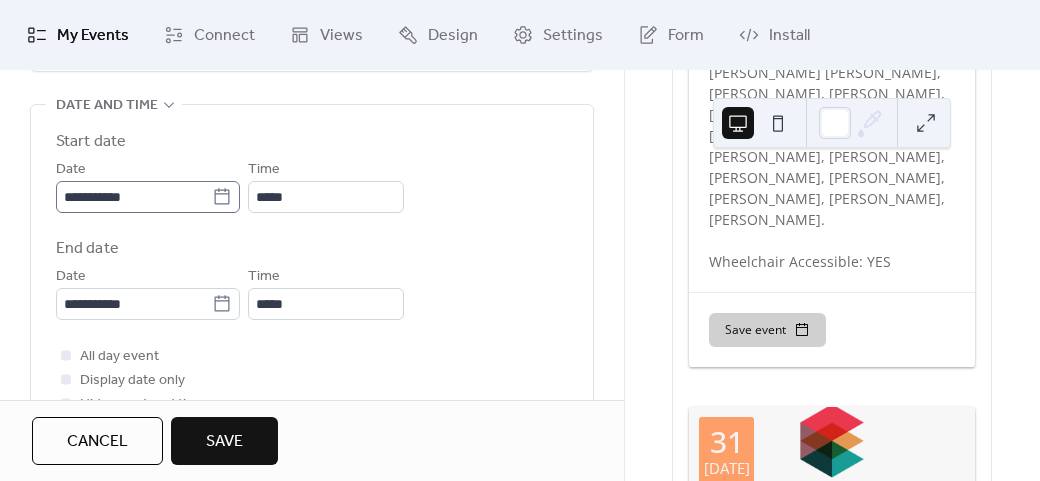 click 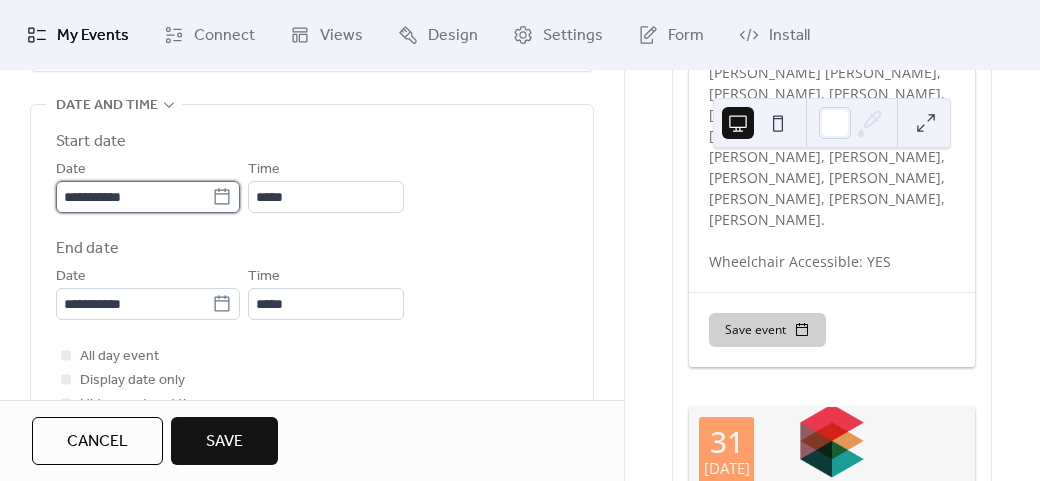 click on "**********" at bounding box center [134, 197] 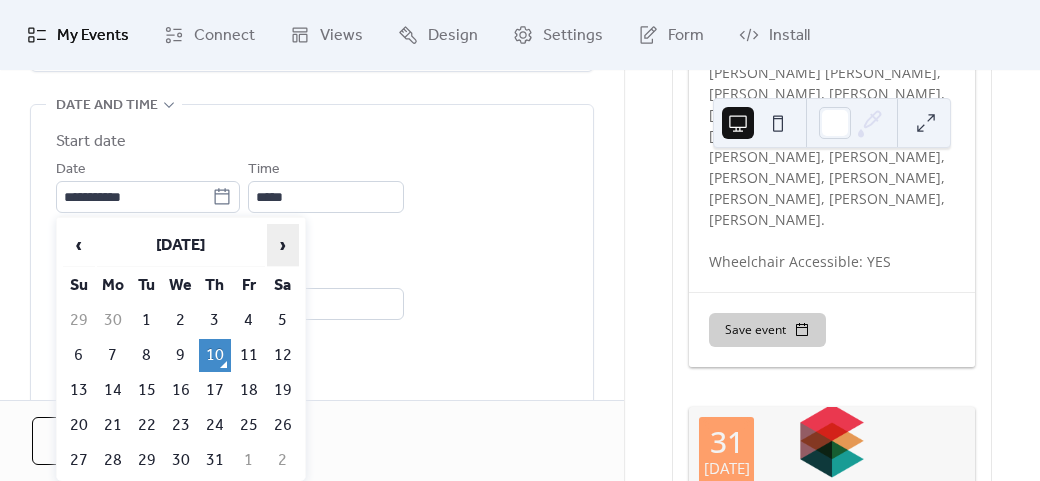click on "›" at bounding box center (283, 245) 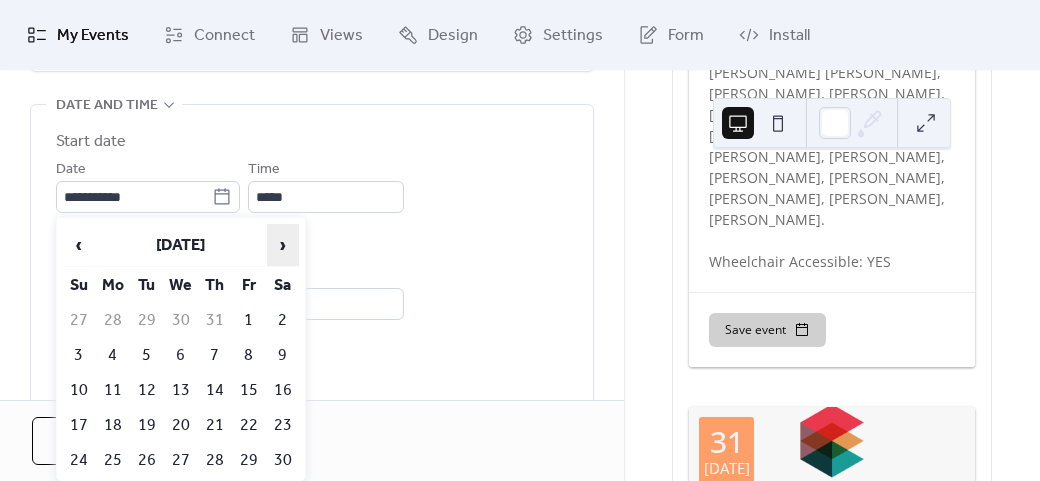 click on "›" at bounding box center (283, 245) 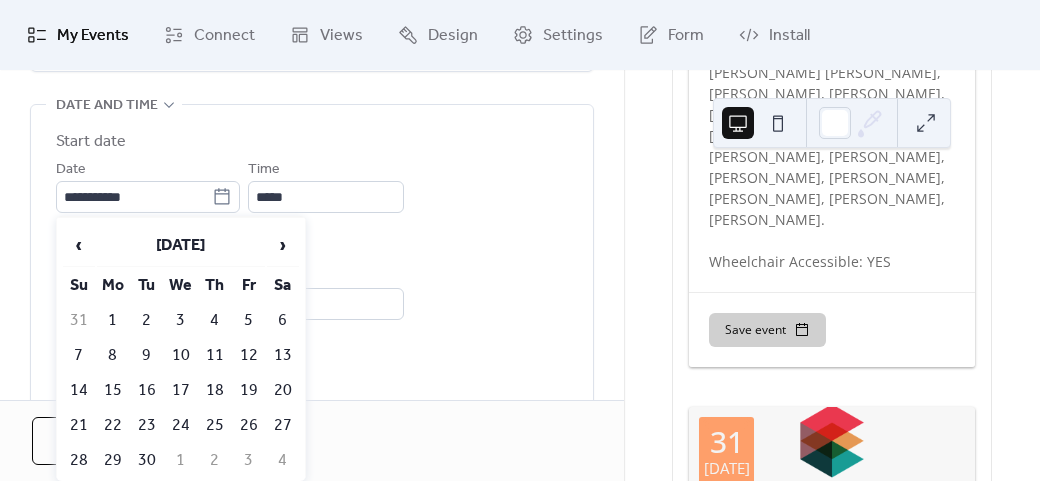 click on "‹ [DATE] › Su Mo Tu We Th Fr Sa 31 1 2 3 4 5 6 7 8 9 10 11 12 13 14 15 16 17 18 19 20 21 22 23 24 25 26 27 28 29 30 1 2 3 4 5 6 7 8 9 10 11" at bounding box center [181, 368] 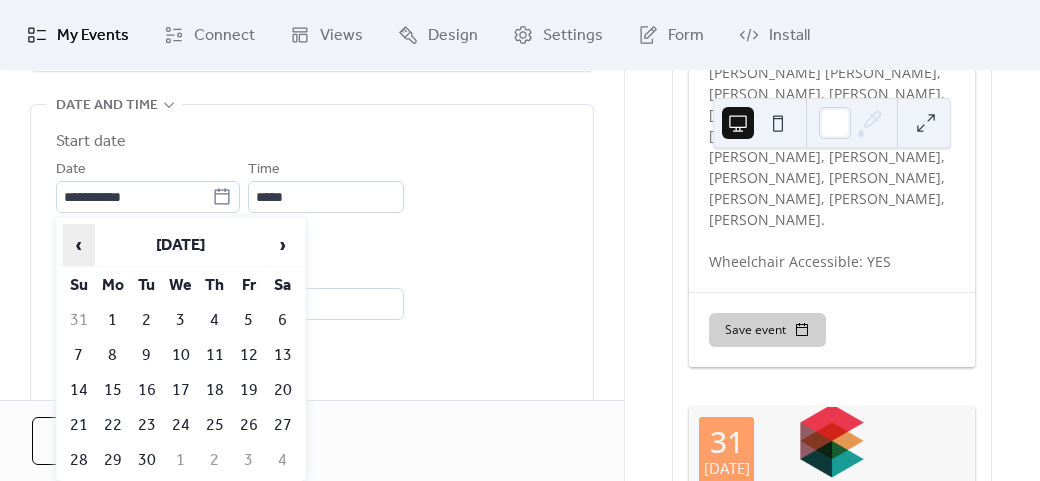 click on "‹" at bounding box center (79, 245) 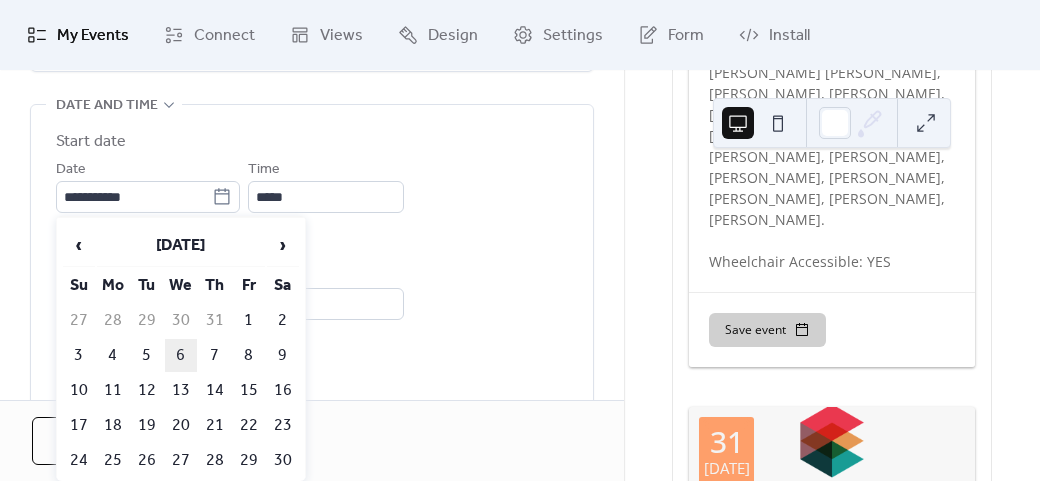 click on "6" at bounding box center (181, 355) 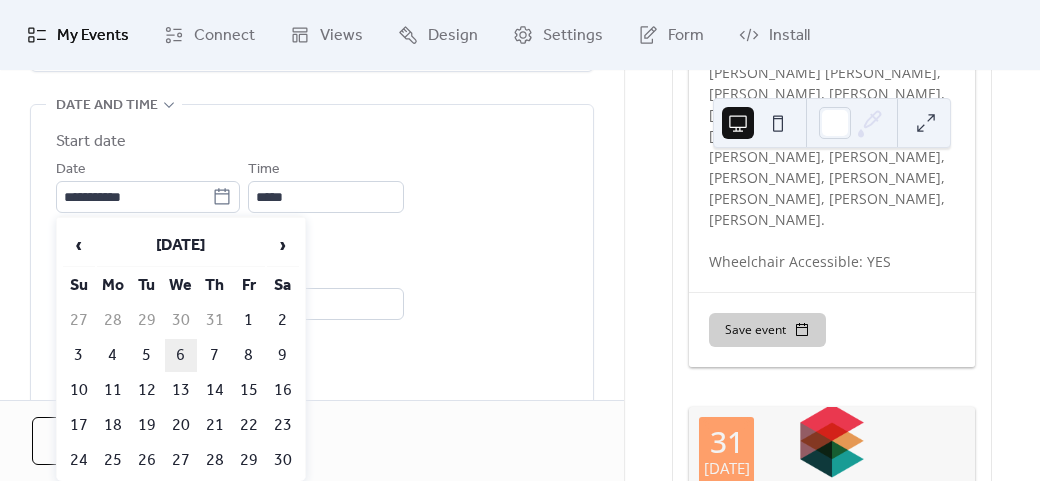 type on "**********" 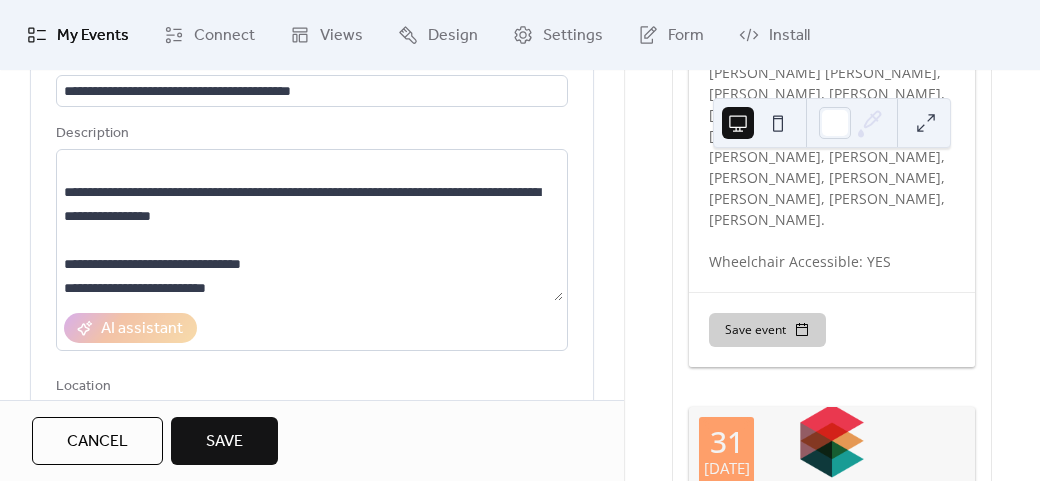 scroll, scrollTop: 0, scrollLeft: 0, axis: both 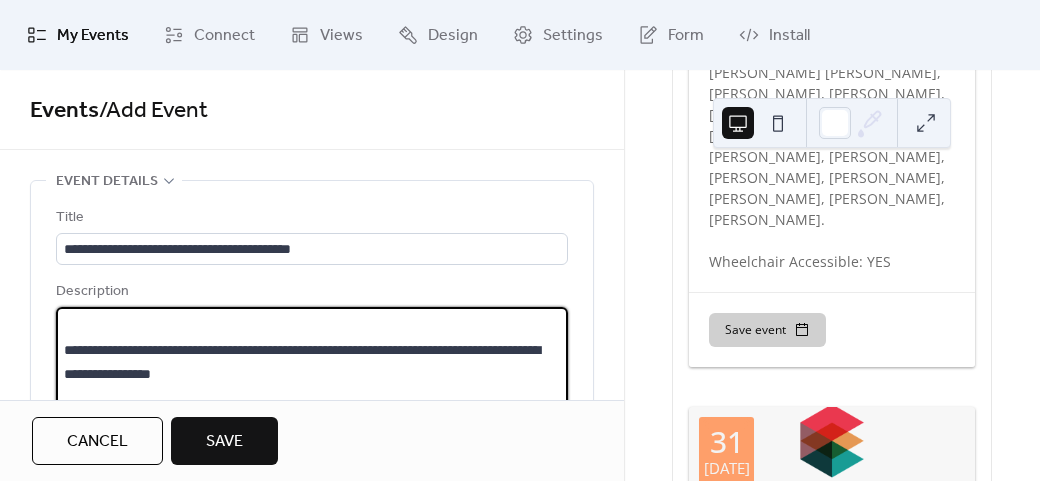 click on "**********" at bounding box center [309, 383] 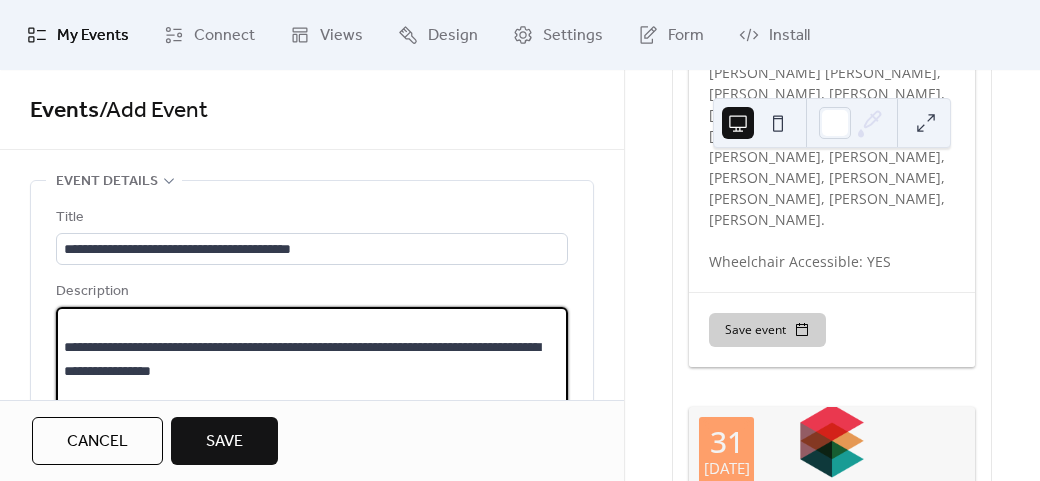 scroll, scrollTop: 120, scrollLeft: 0, axis: vertical 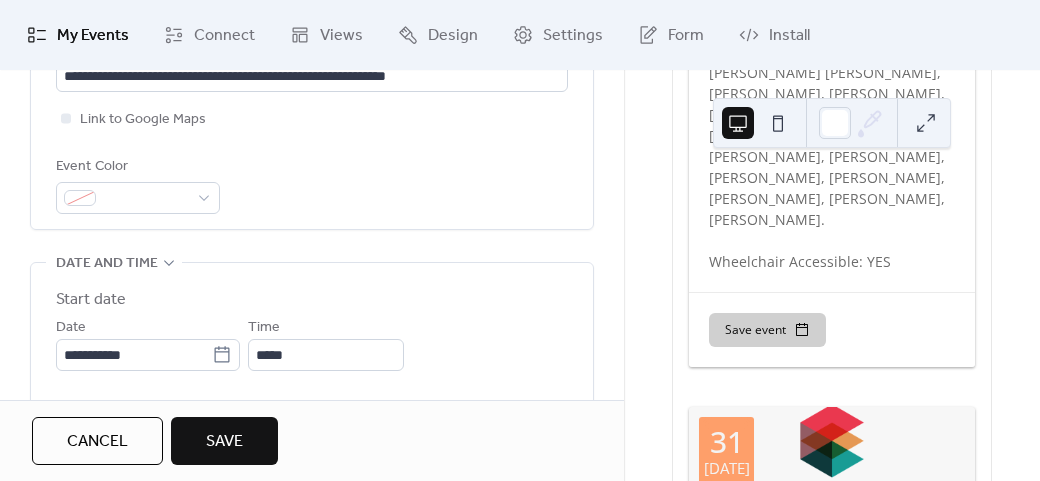 click on "Time *****" at bounding box center (326, 343) 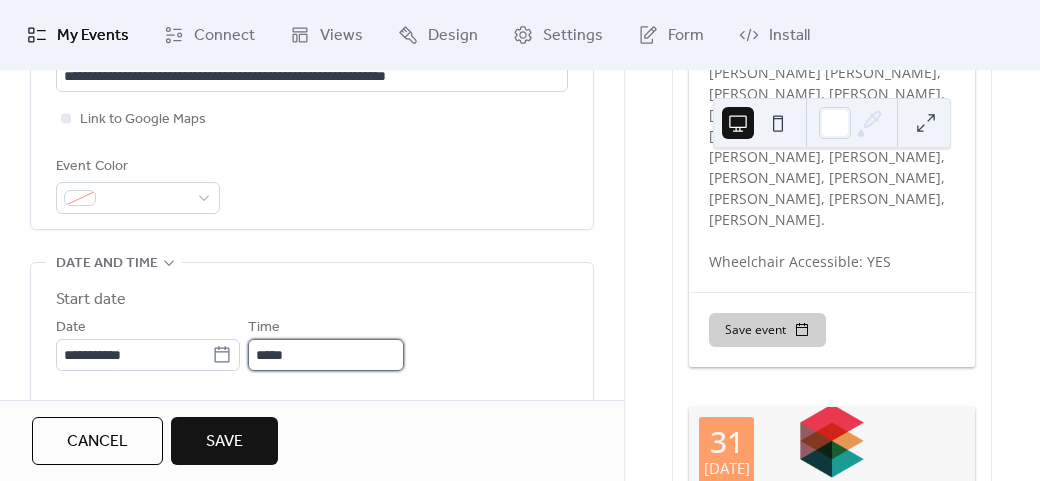 click on "*****" at bounding box center (326, 355) 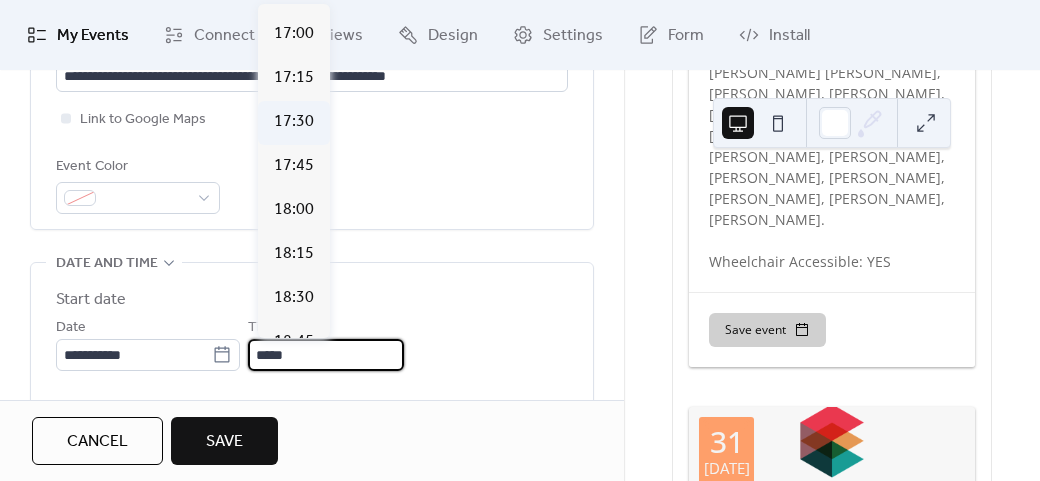 scroll, scrollTop: 3012, scrollLeft: 0, axis: vertical 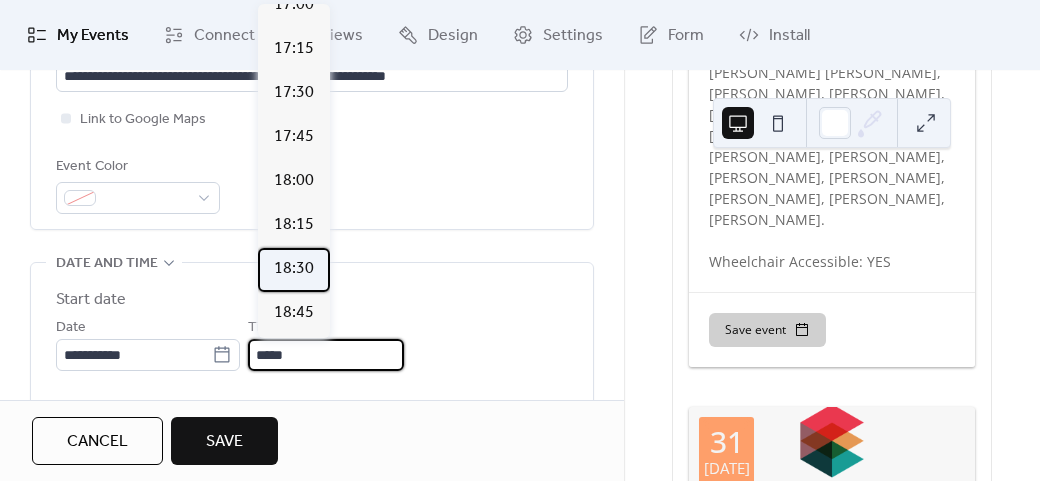 click on "18:30" at bounding box center (294, 269) 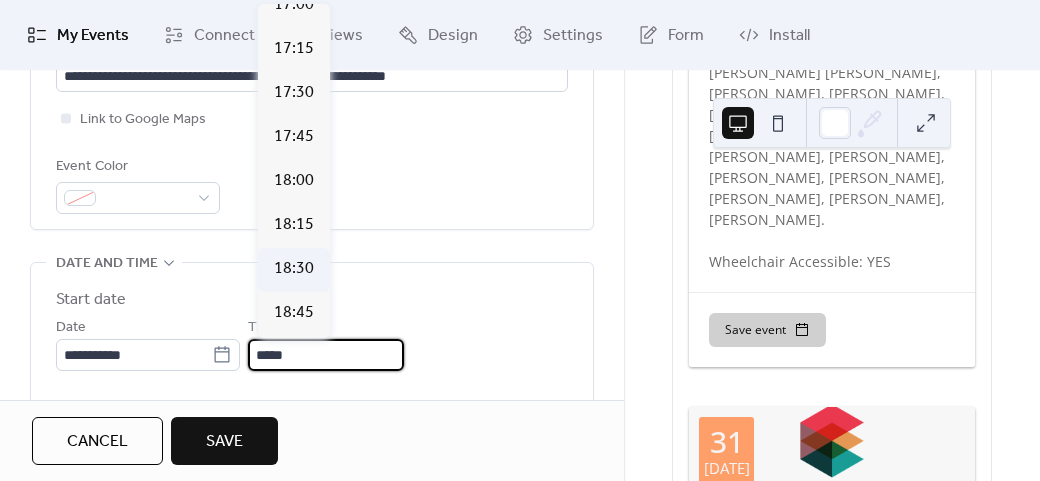 type on "*****" 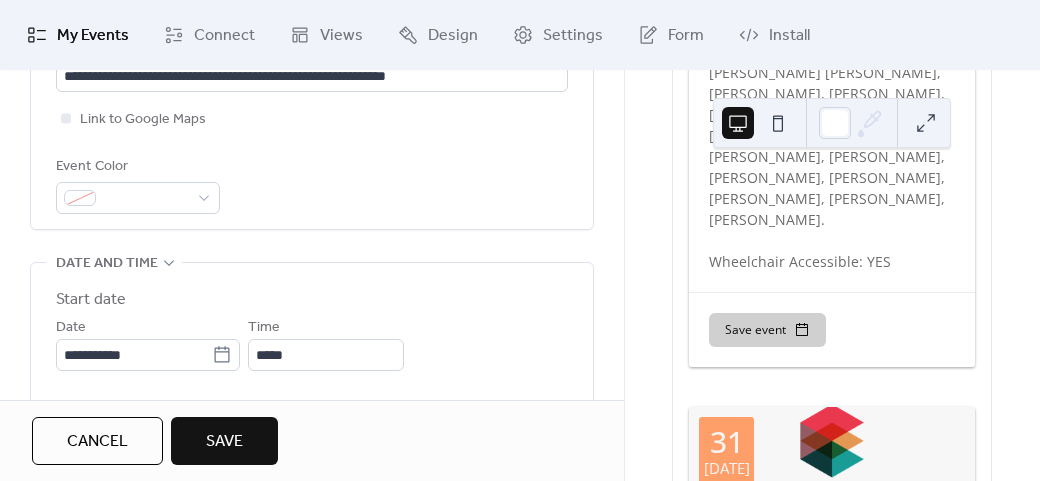click on "**********" at bounding box center [312, 426] 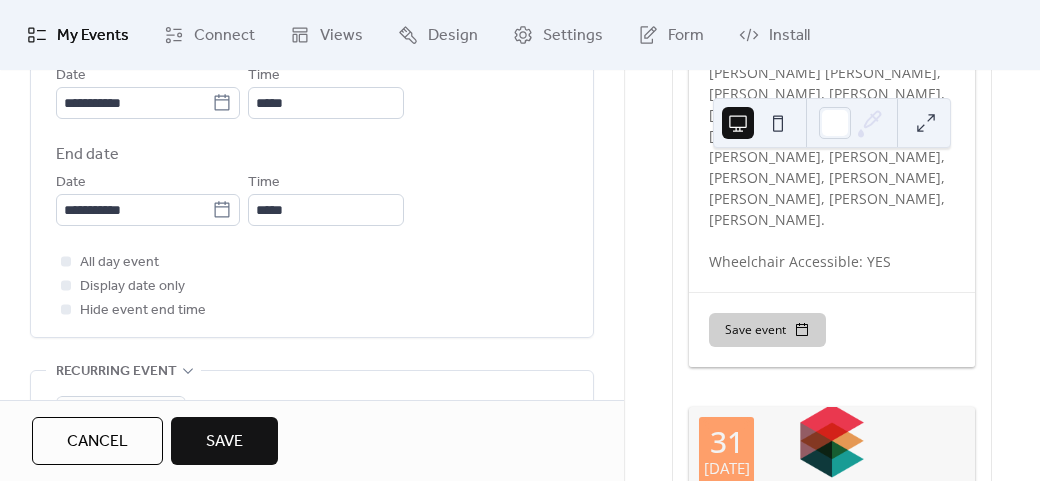 scroll, scrollTop: 800, scrollLeft: 0, axis: vertical 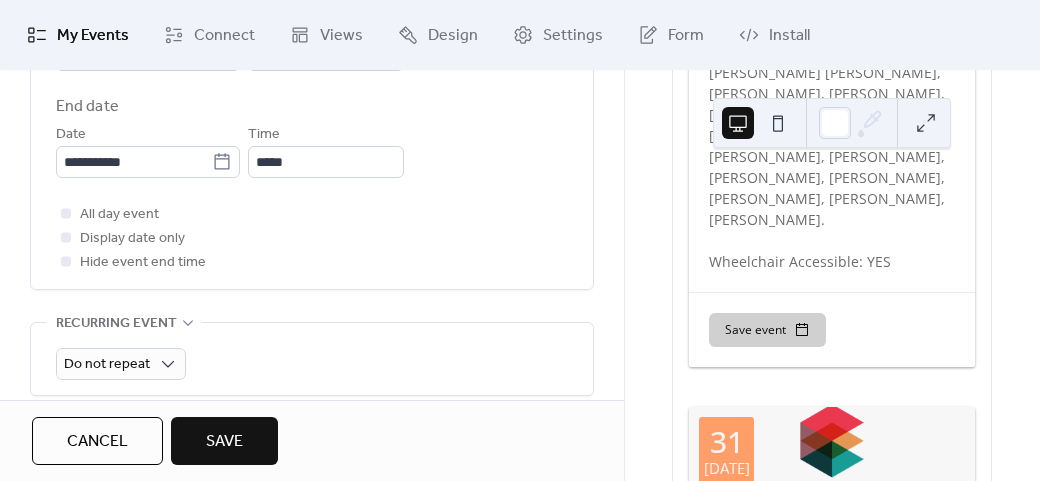 click on "Time *****" at bounding box center [326, 150] 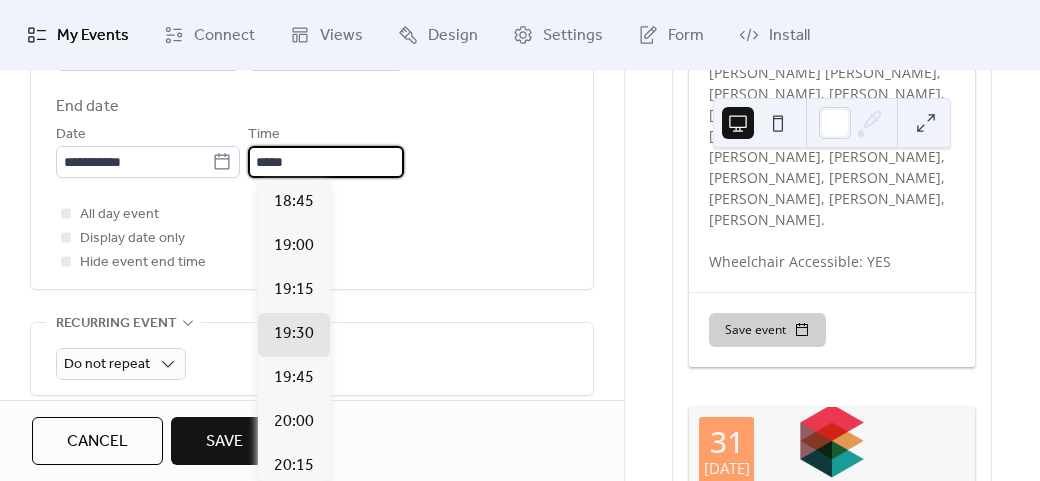 click on "*****" at bounding box center [326, 162] 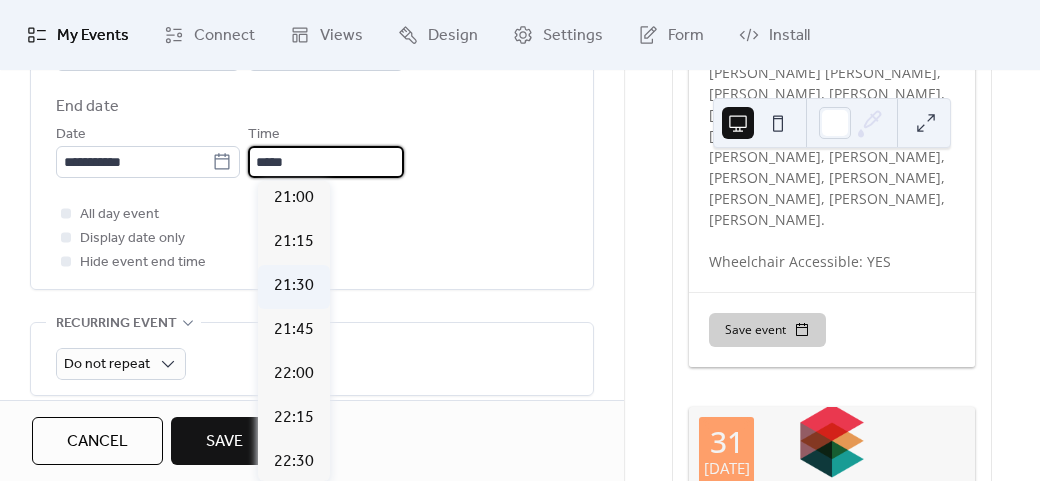 scroll, scrollTop: 300, scrollLeft: 0, axis: vertical 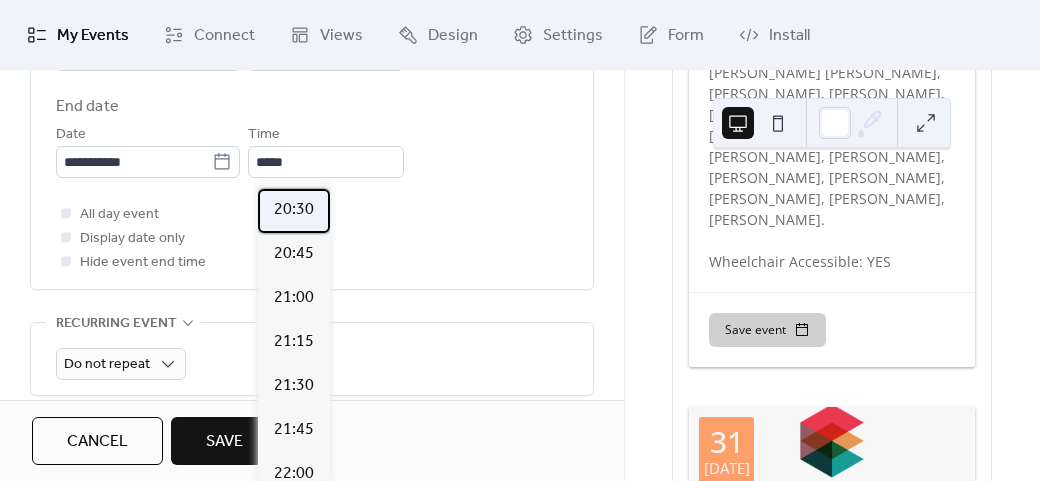click on "20:30" at bounding box center [294, 211] 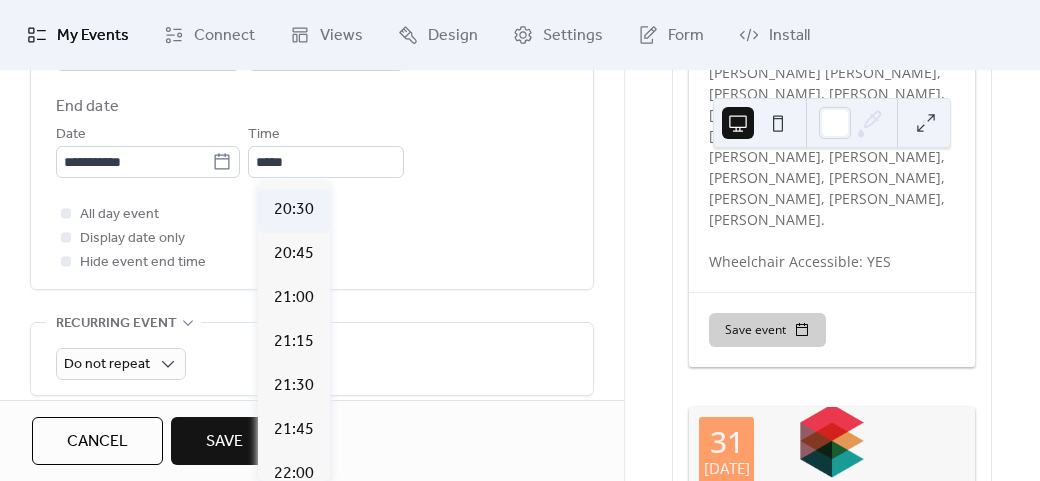 type on "*****" 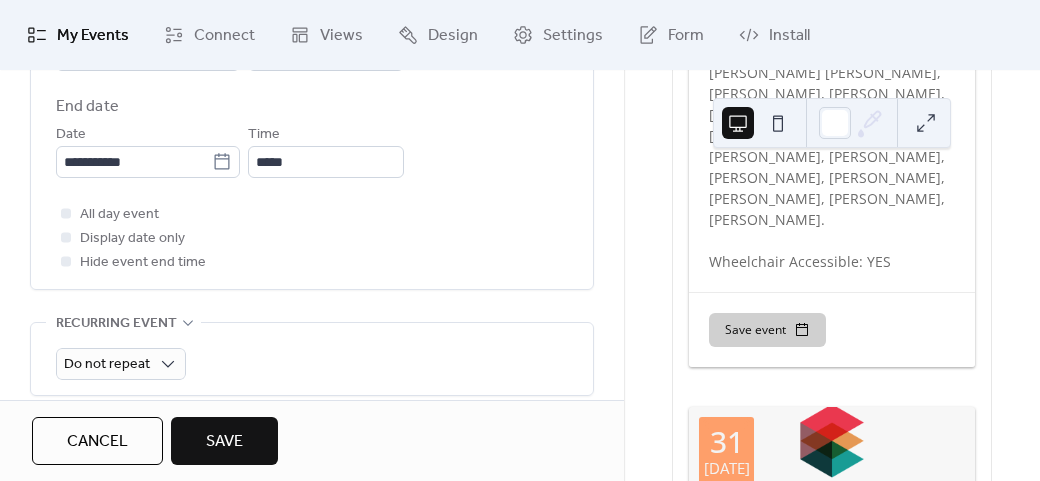 click on "All day event Display date only Hide event end time" at bounding box center (312, 238) 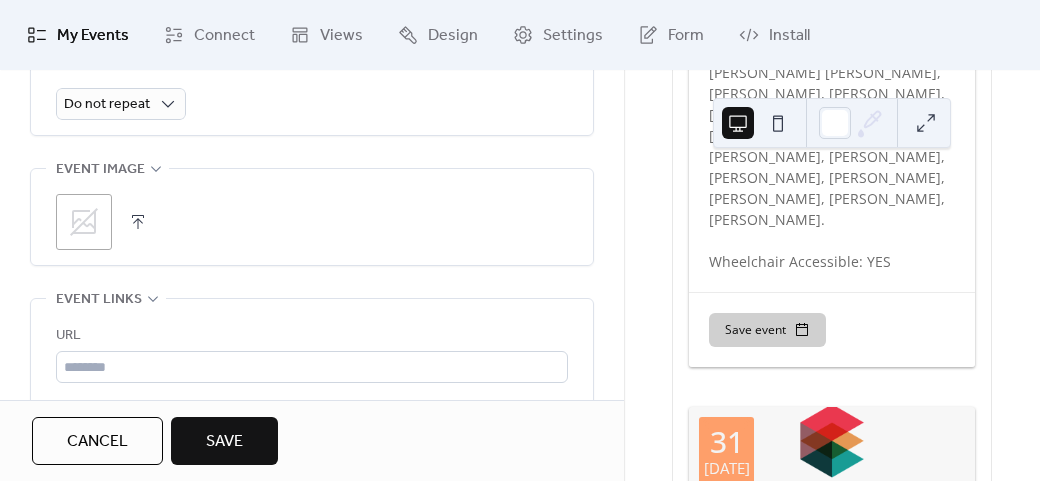 scroll, scrollTop: 1100, scrollLeft: 0, axis: vertical 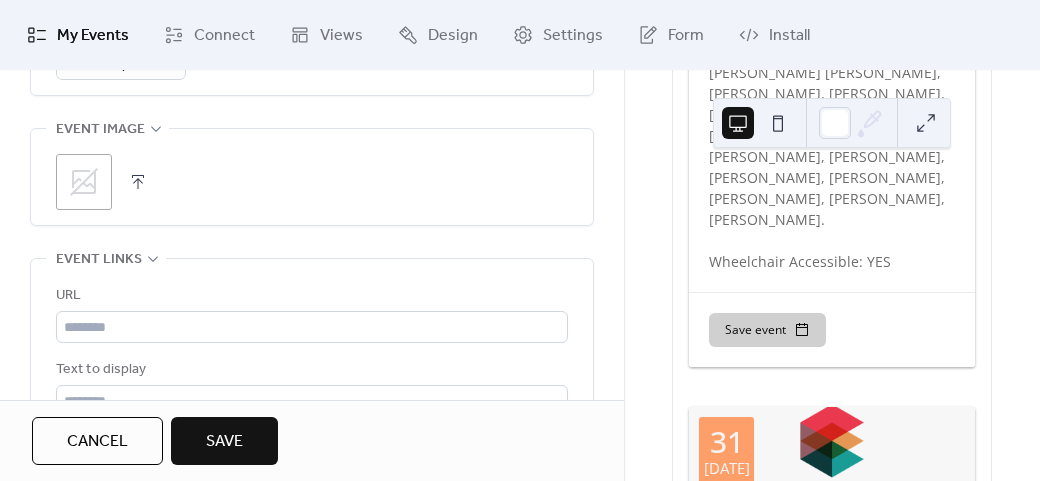 click 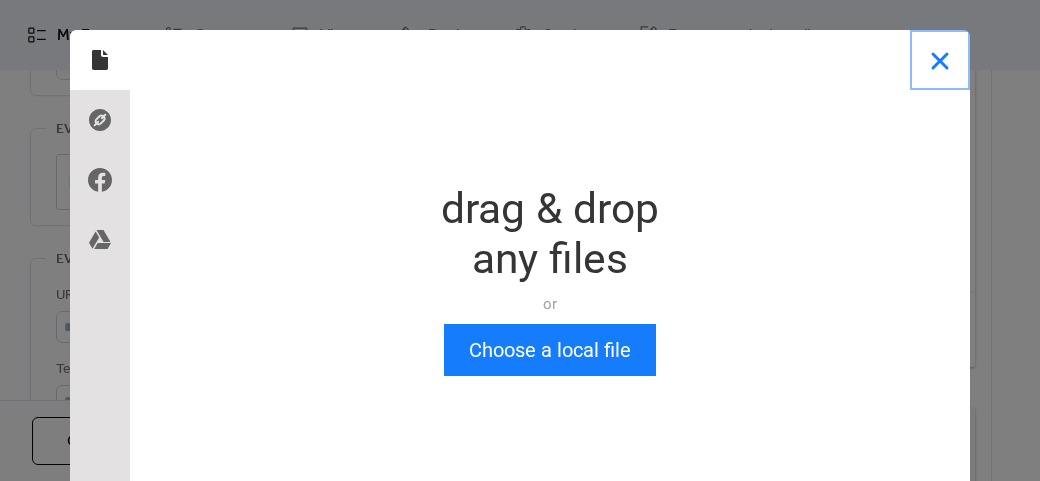click at bounding box center [940, 60] 